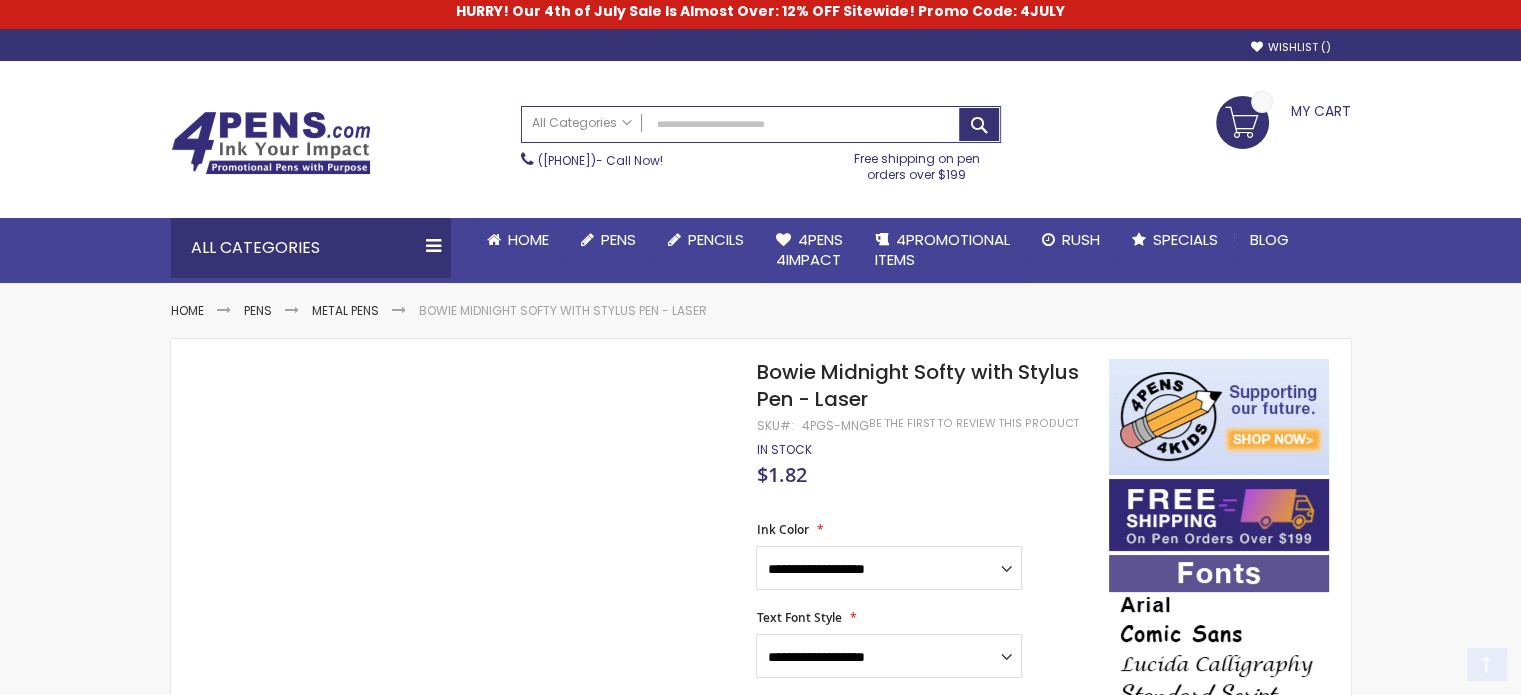 scroll, scrollTop: 0, scrollLeft: 0, axis: both 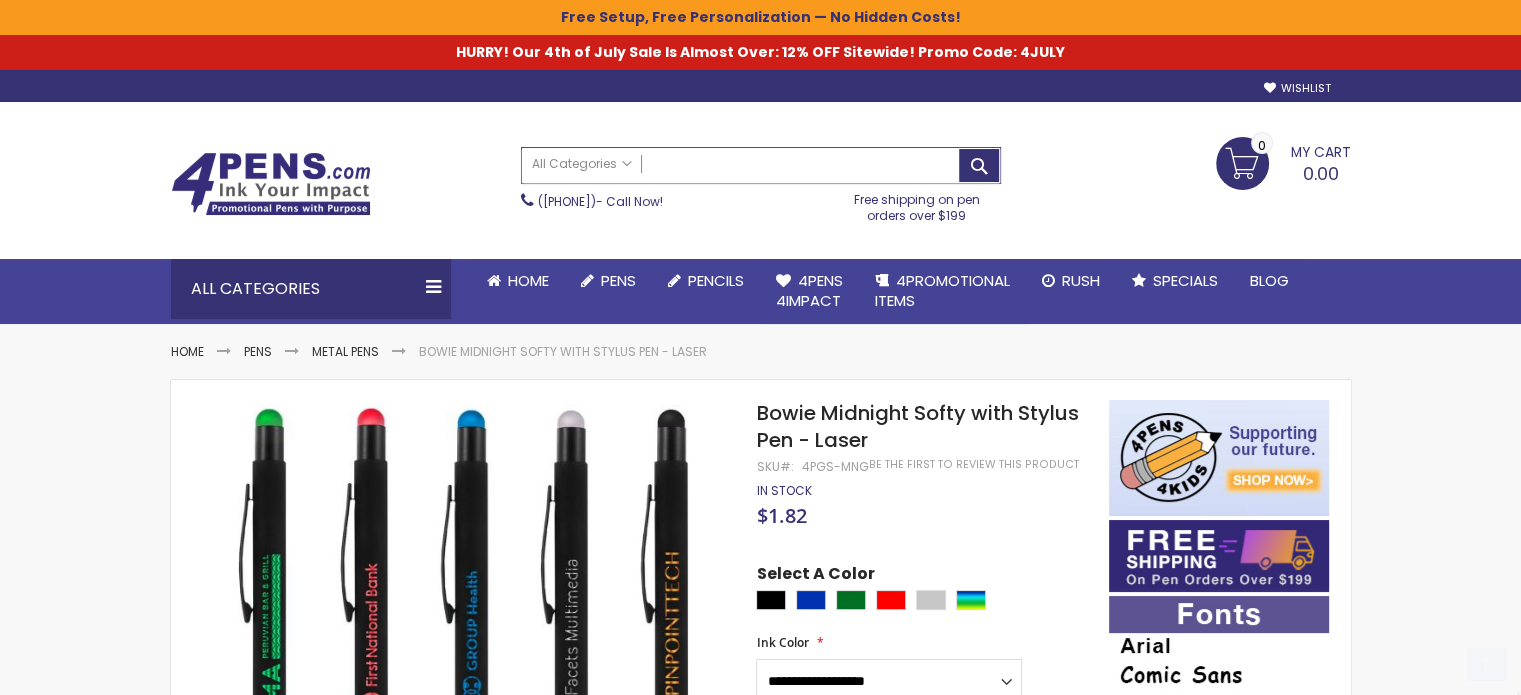 click on "Search" at bounding box center [761, 165] 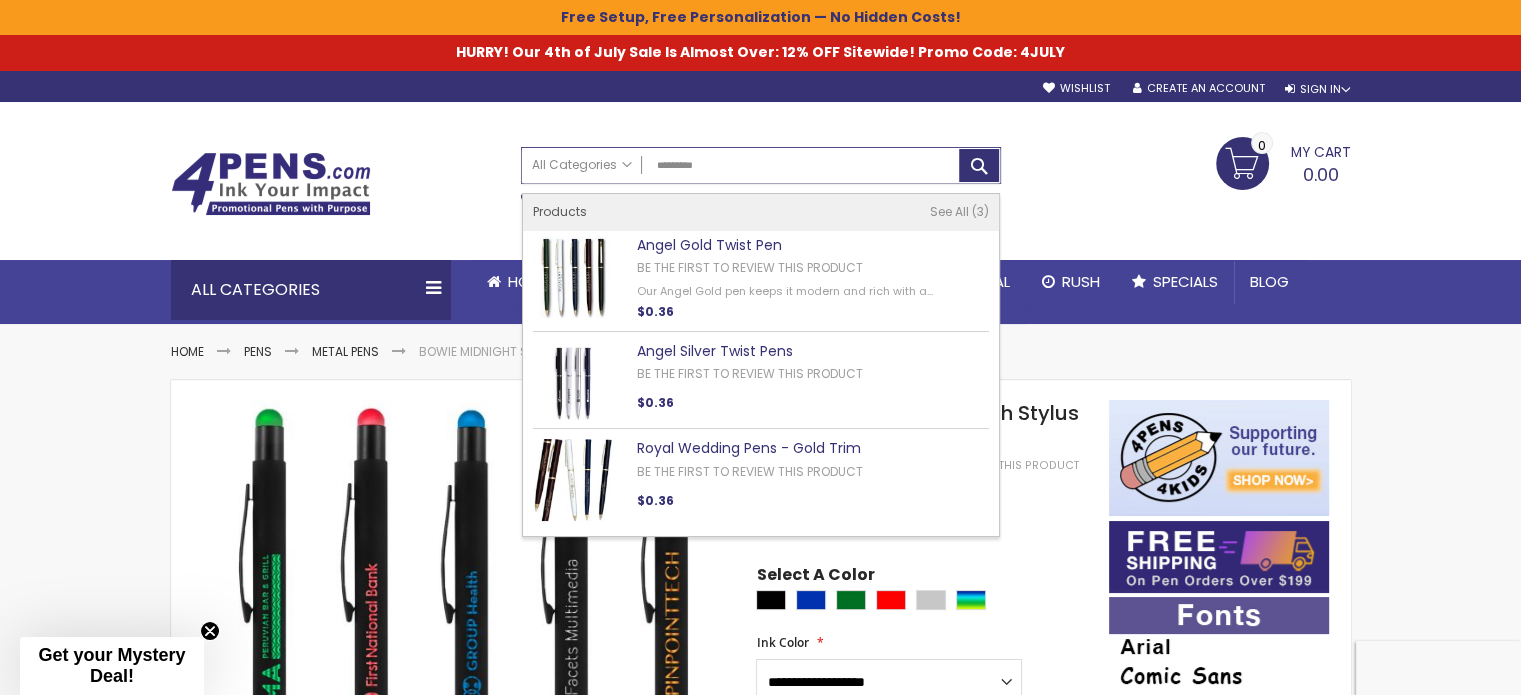 type on "*********" 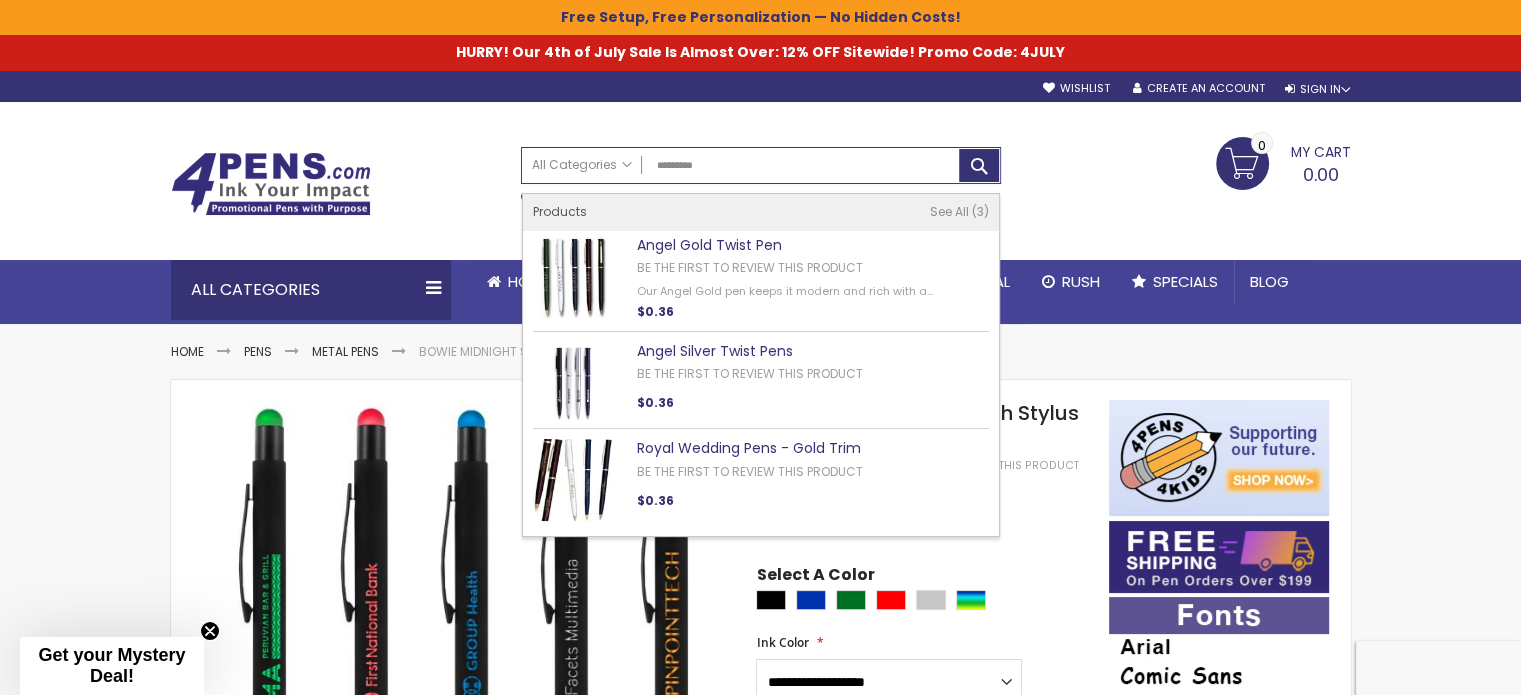 click on "Angel Gold Twist Pen" at bounding box center (709, 245) 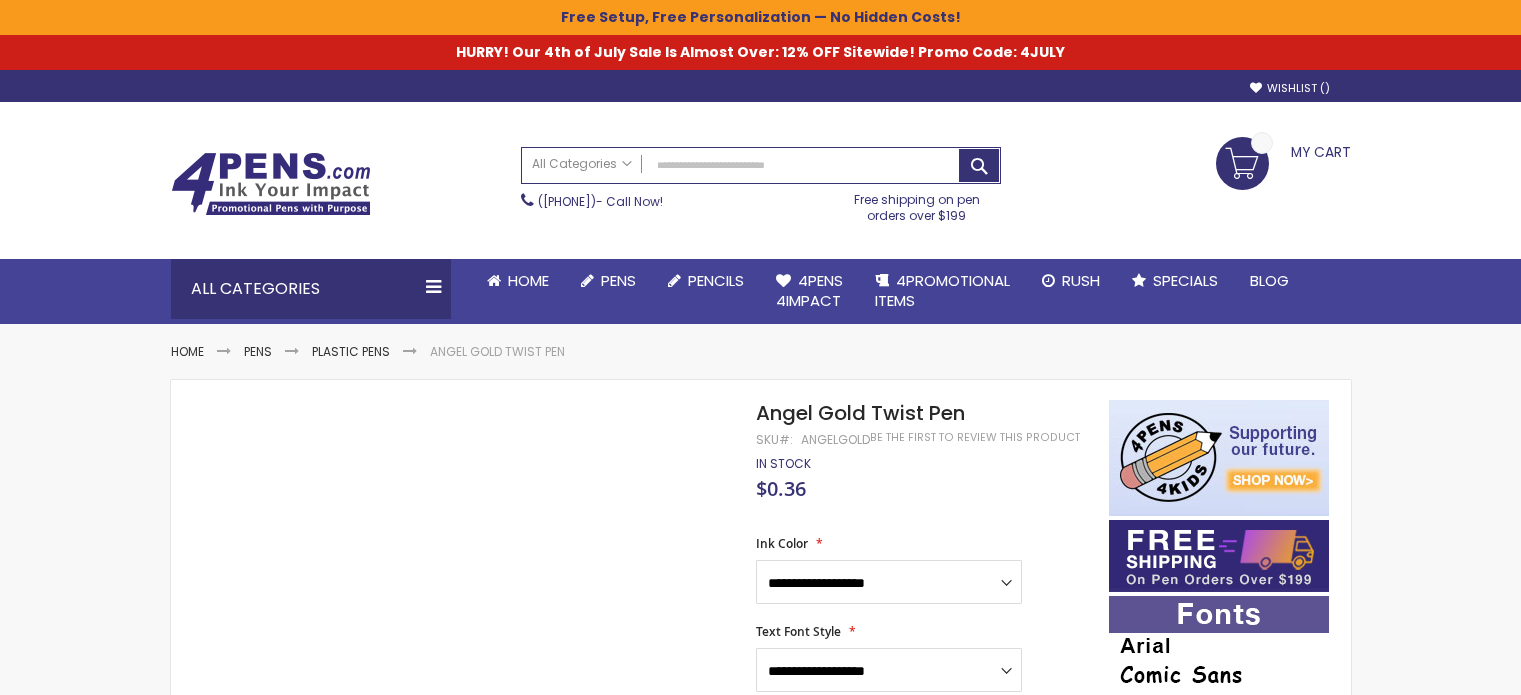 scroll, scrollTop: 300, scrollLeft: 0, axis: vertical 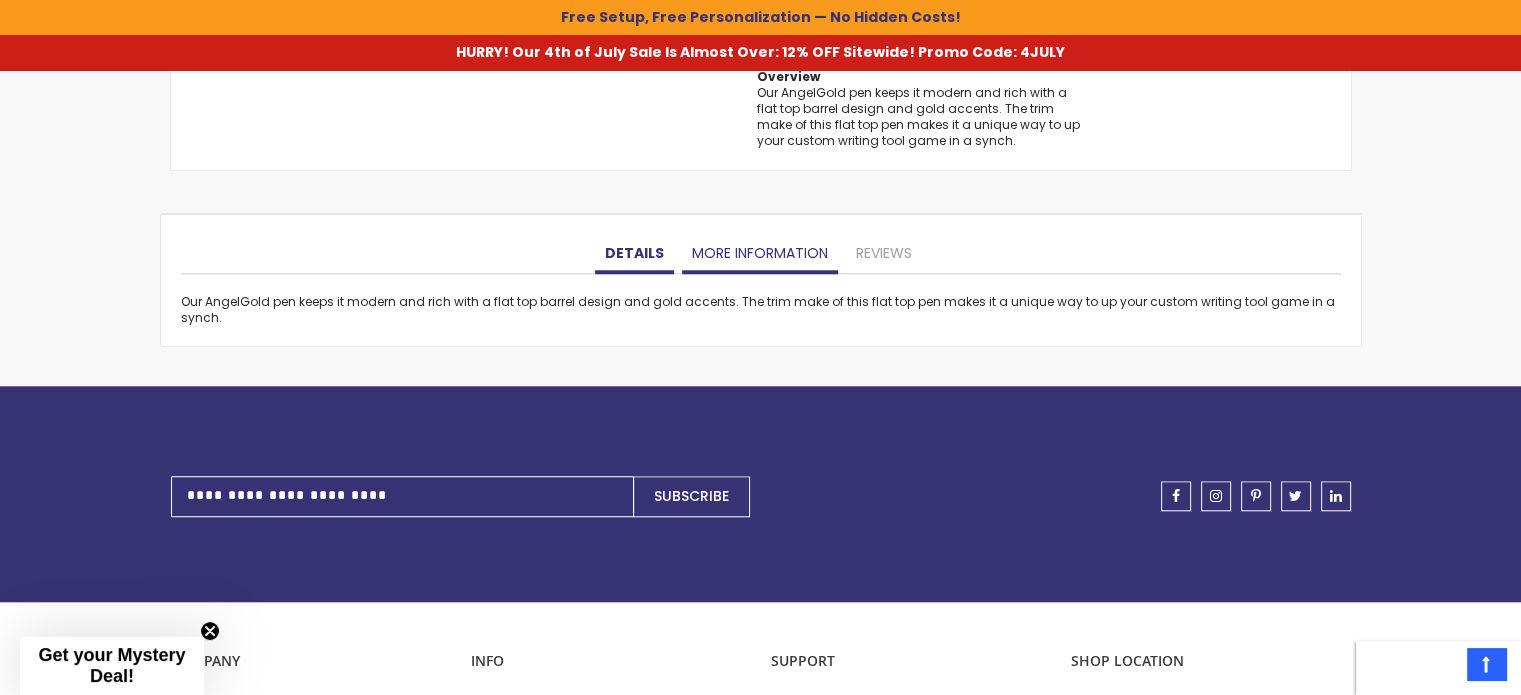 click on "More Information" at bounding box center (760, 254) 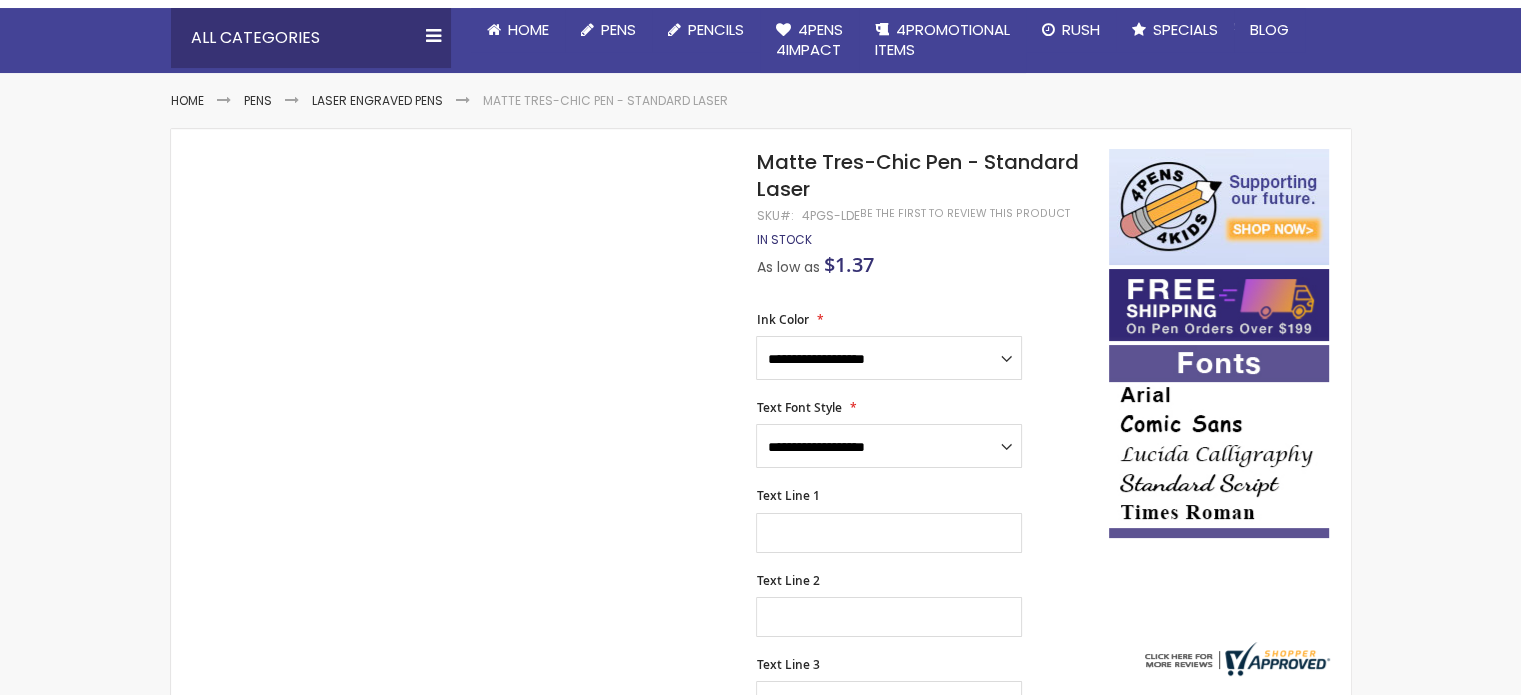 scroll, scrollTop: 251, scrollLeft: 0, axis: vertical 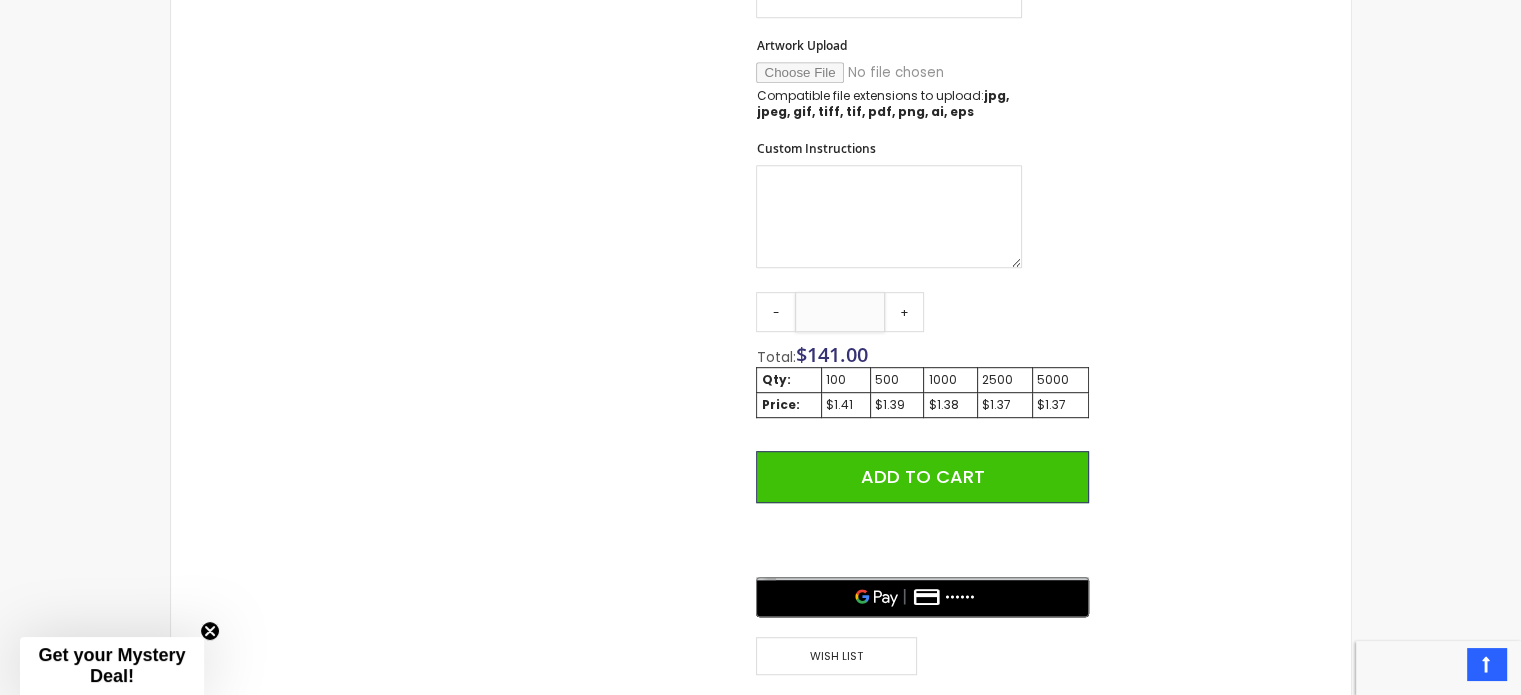click on "***" at bounding box center (840, 312) 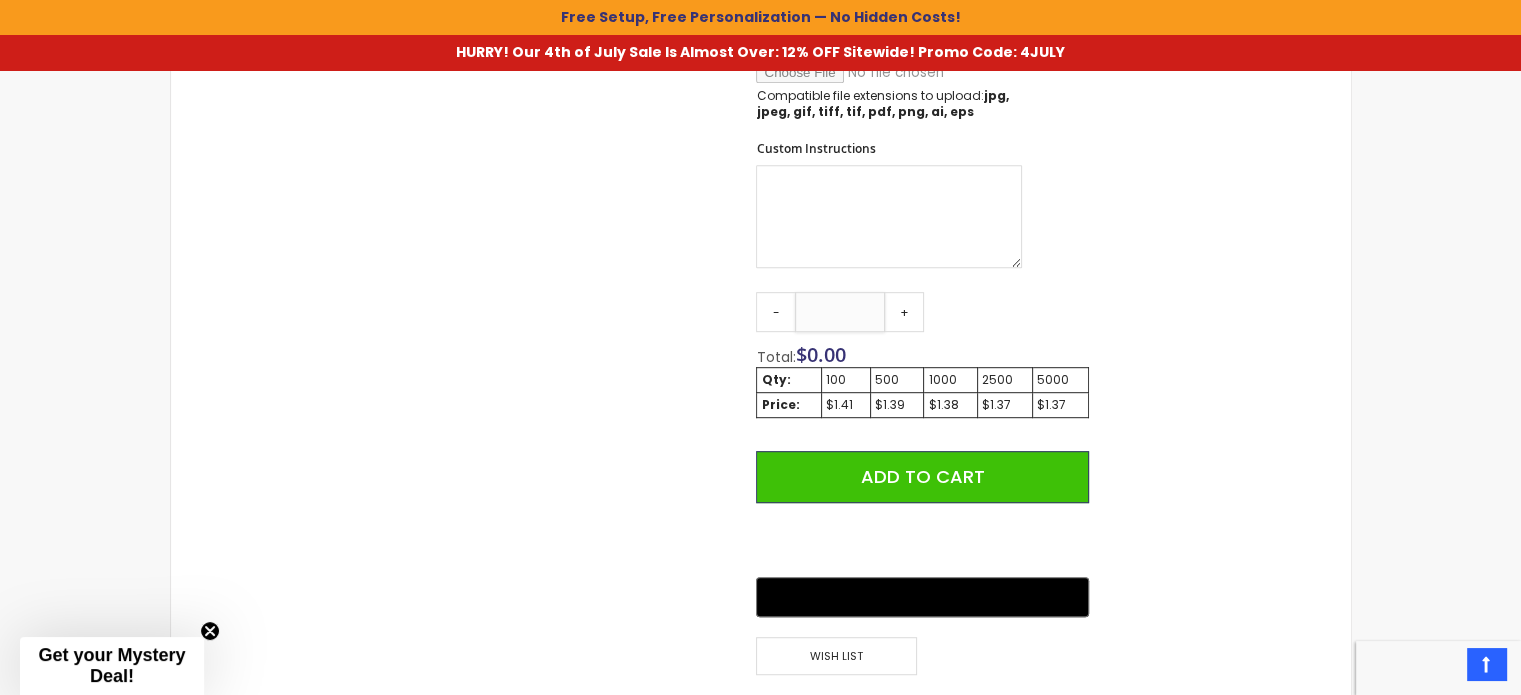 scroll, scrollTop: 1120, scrollLeft: 0, axis: vertical 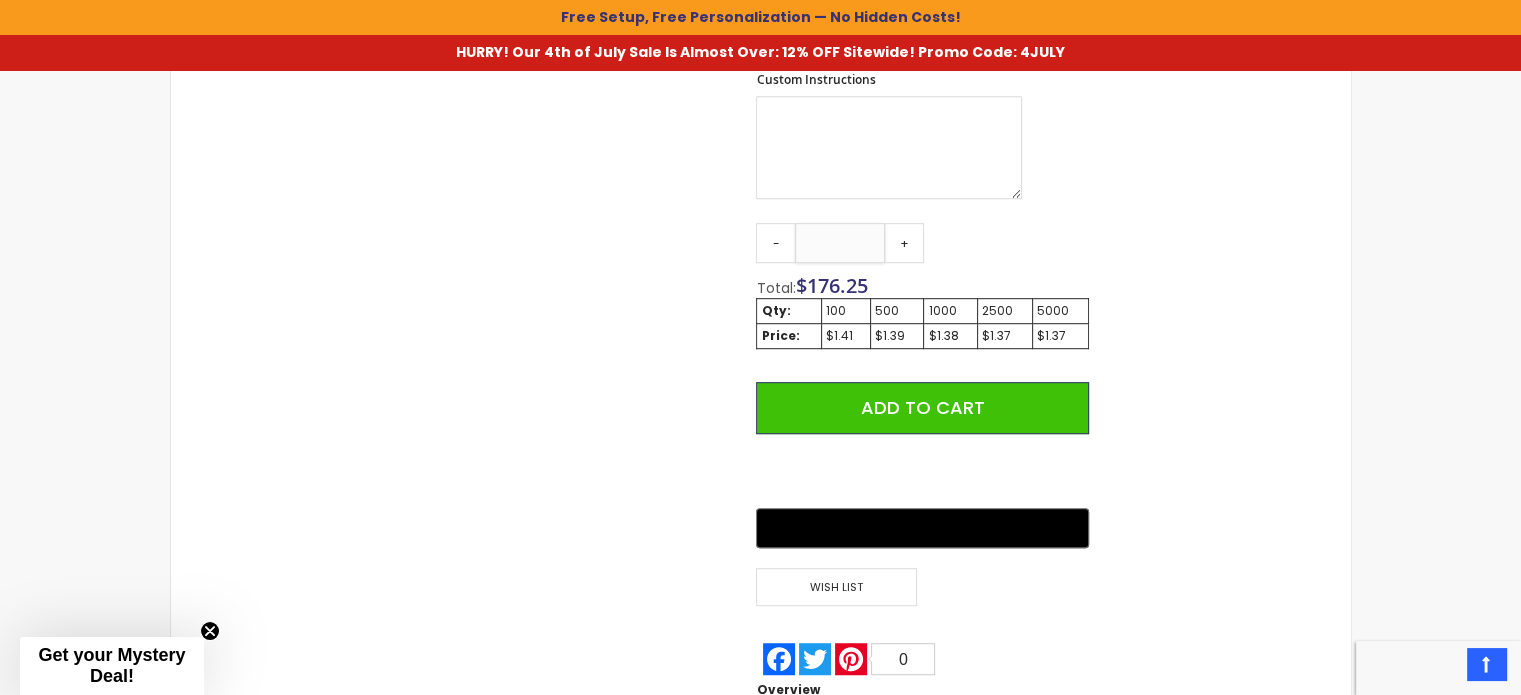 type on "***" 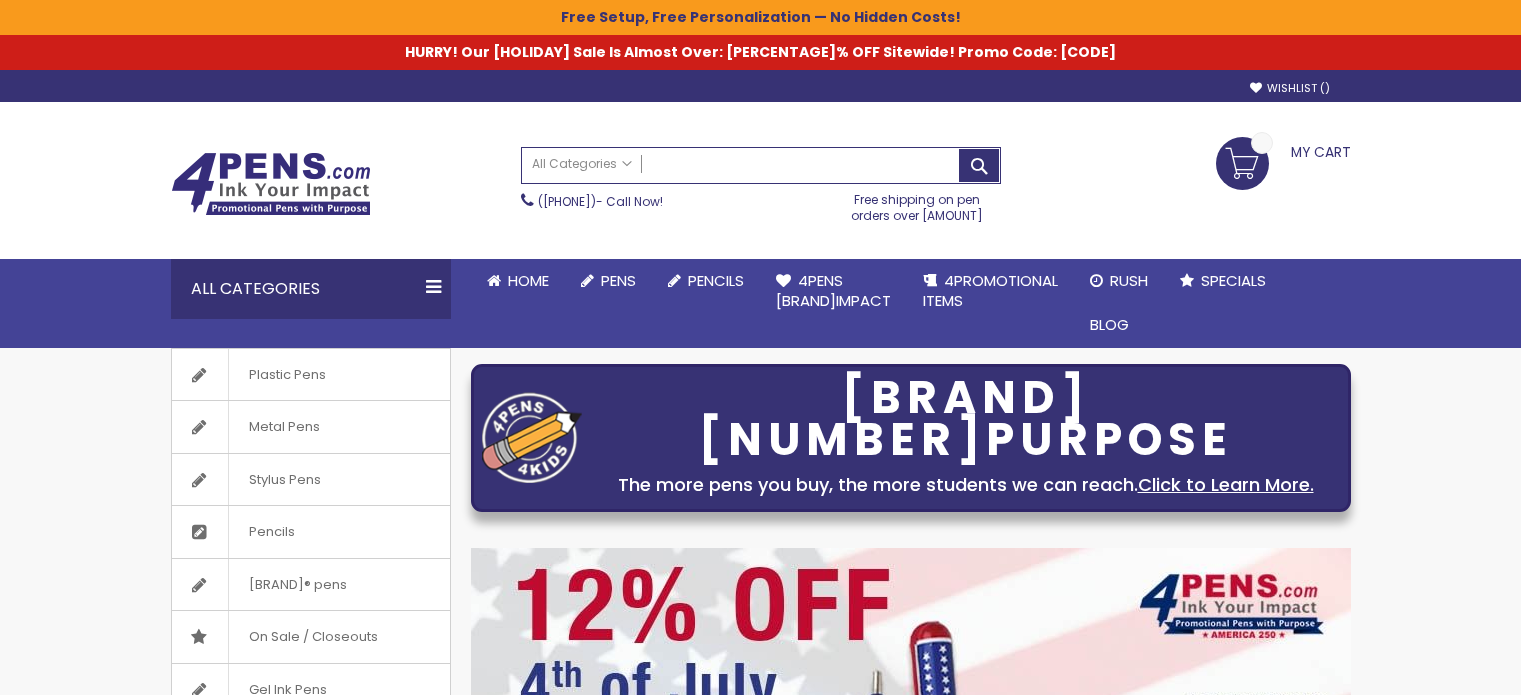 scroll, scrollTop: 0, scrollLeft: 0, axis: both 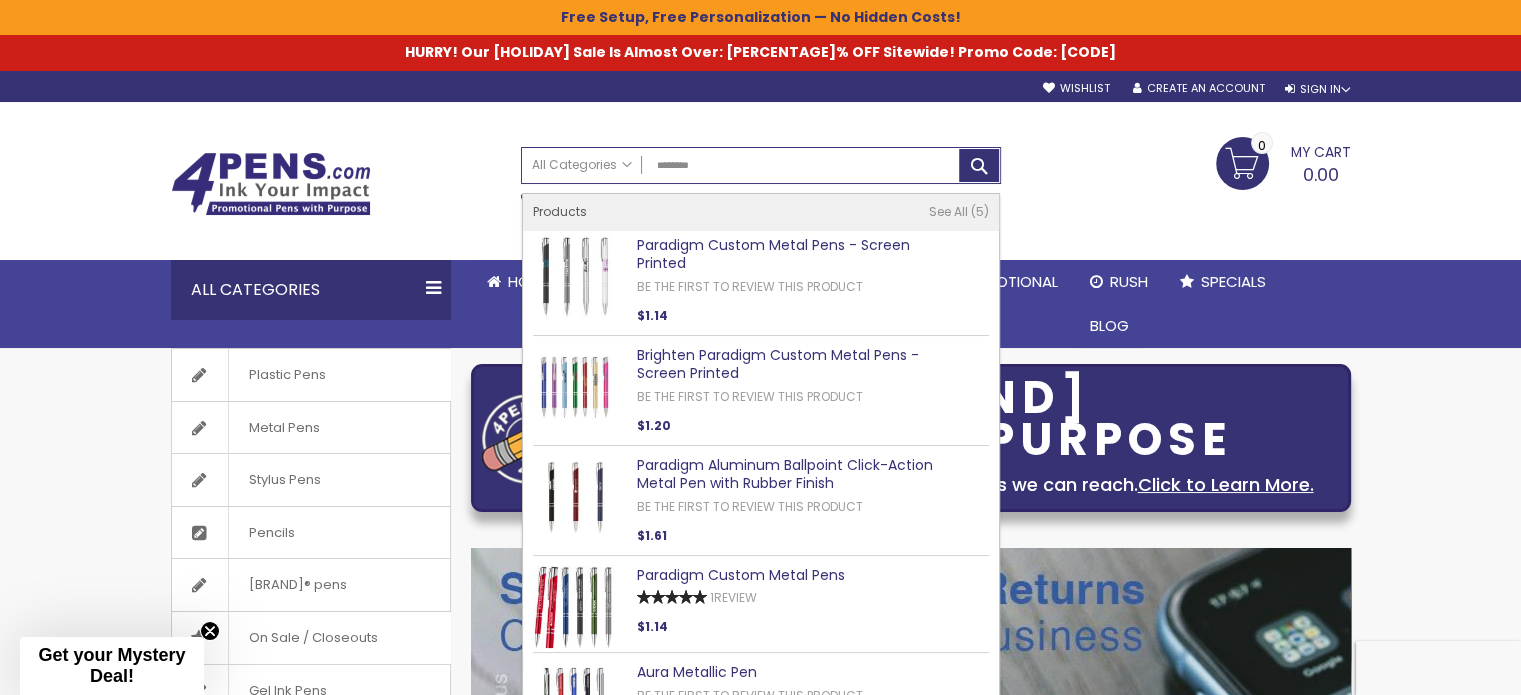type on "********" 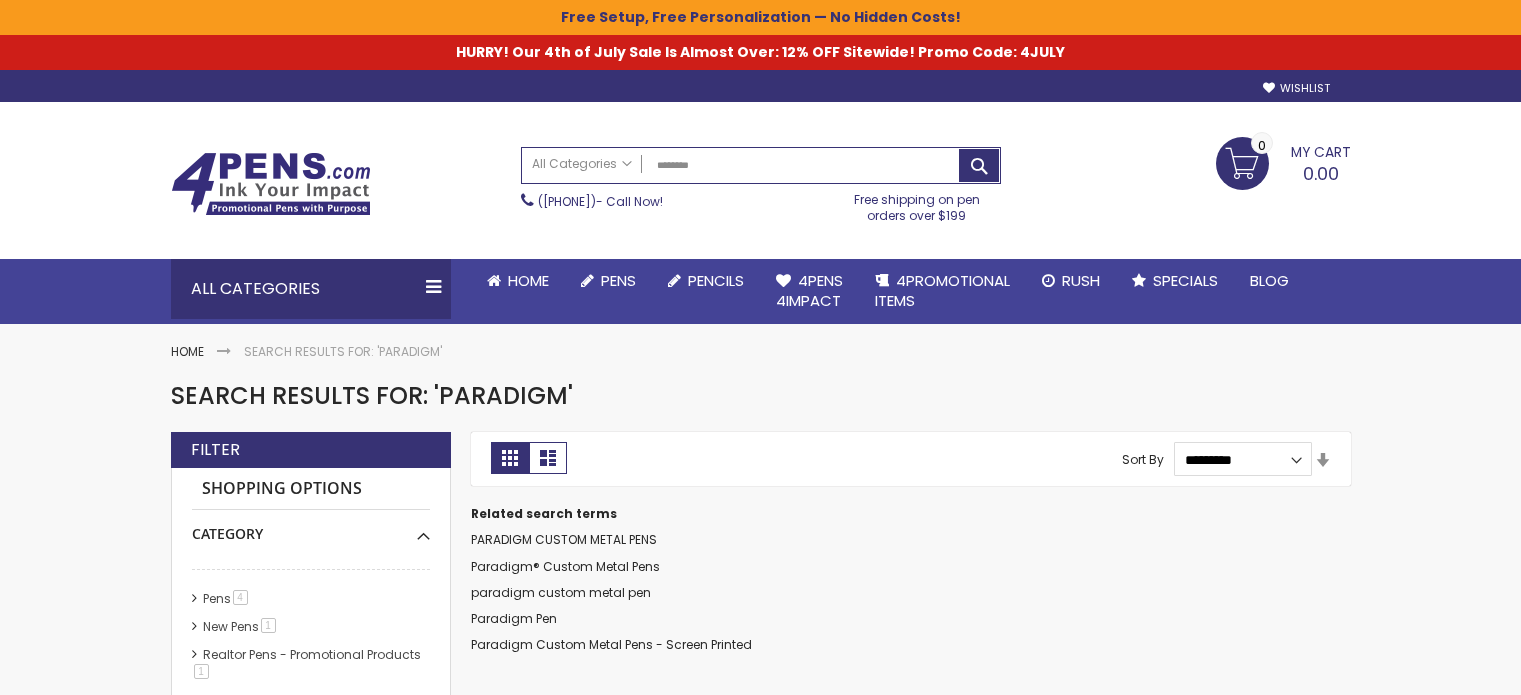 scroll, scrollTop: 0, scrollLeft: 0, axis: both 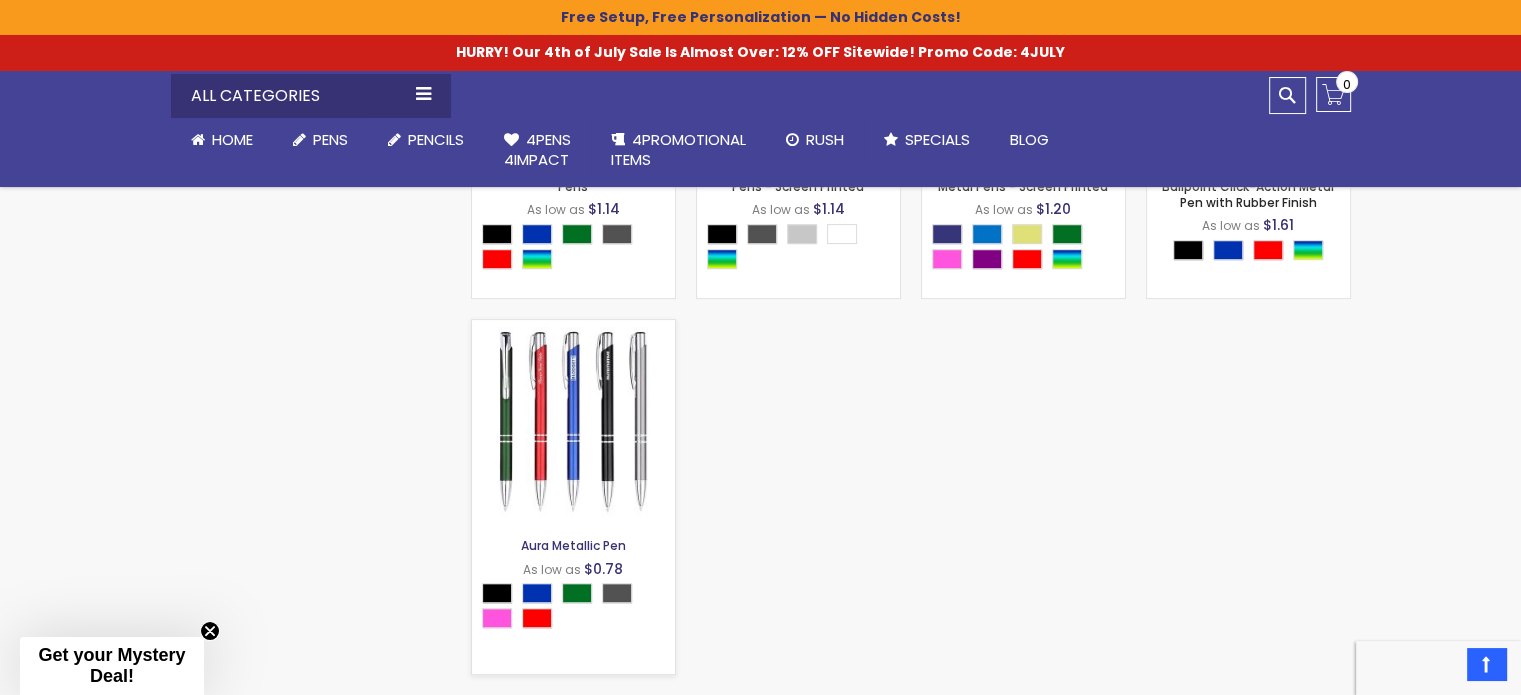 click on "Aura Metallic Pen" at bounding box center [573, 545] 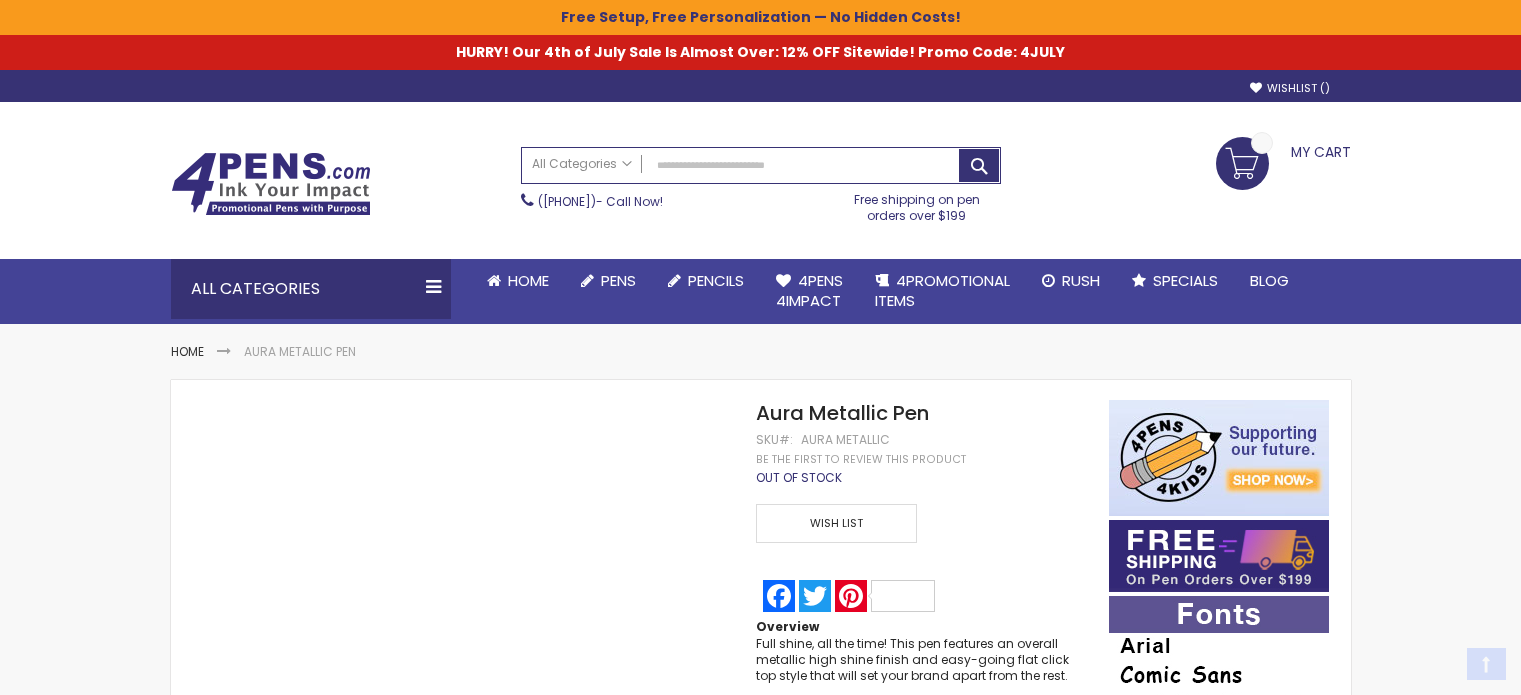 scroll, scrollTop: 320, scrollLeft: 0, axis: vertical 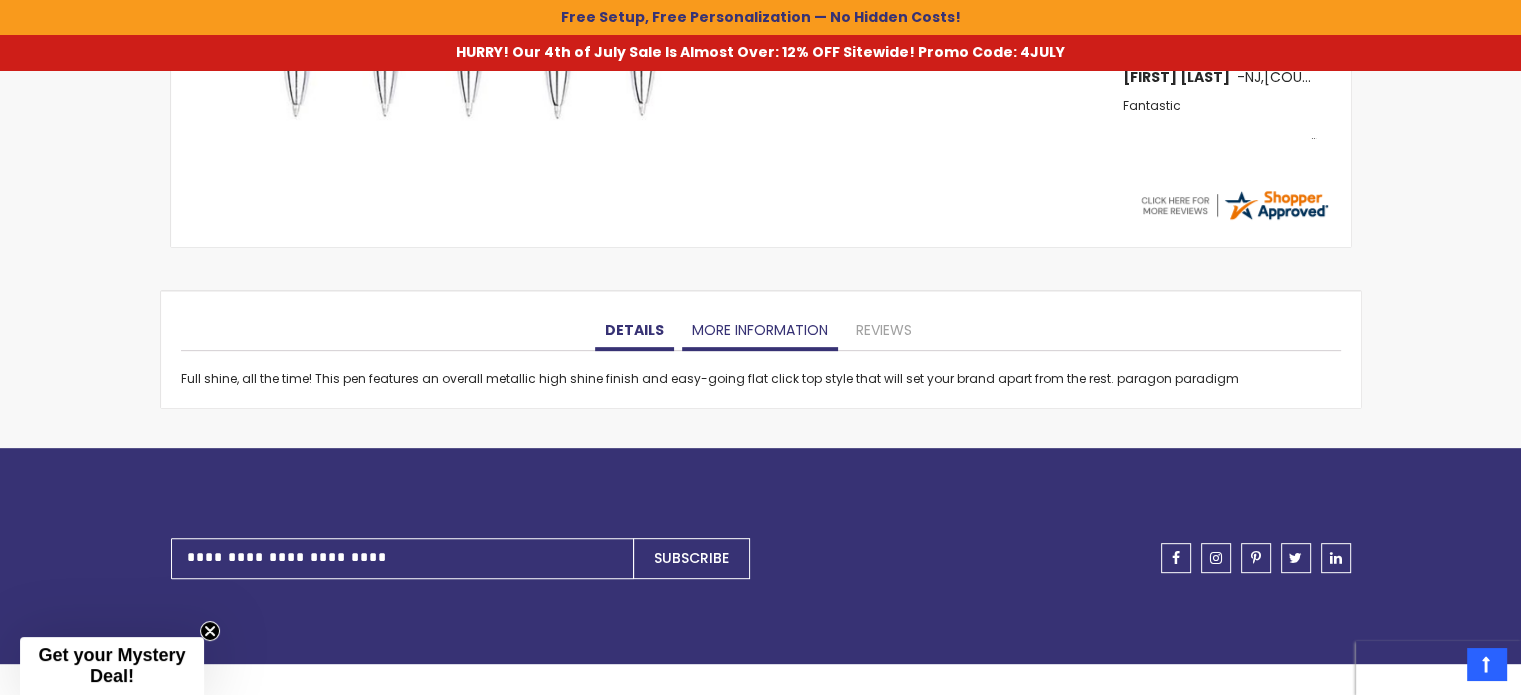 click on "More Information" at bounding box center (760, 331) 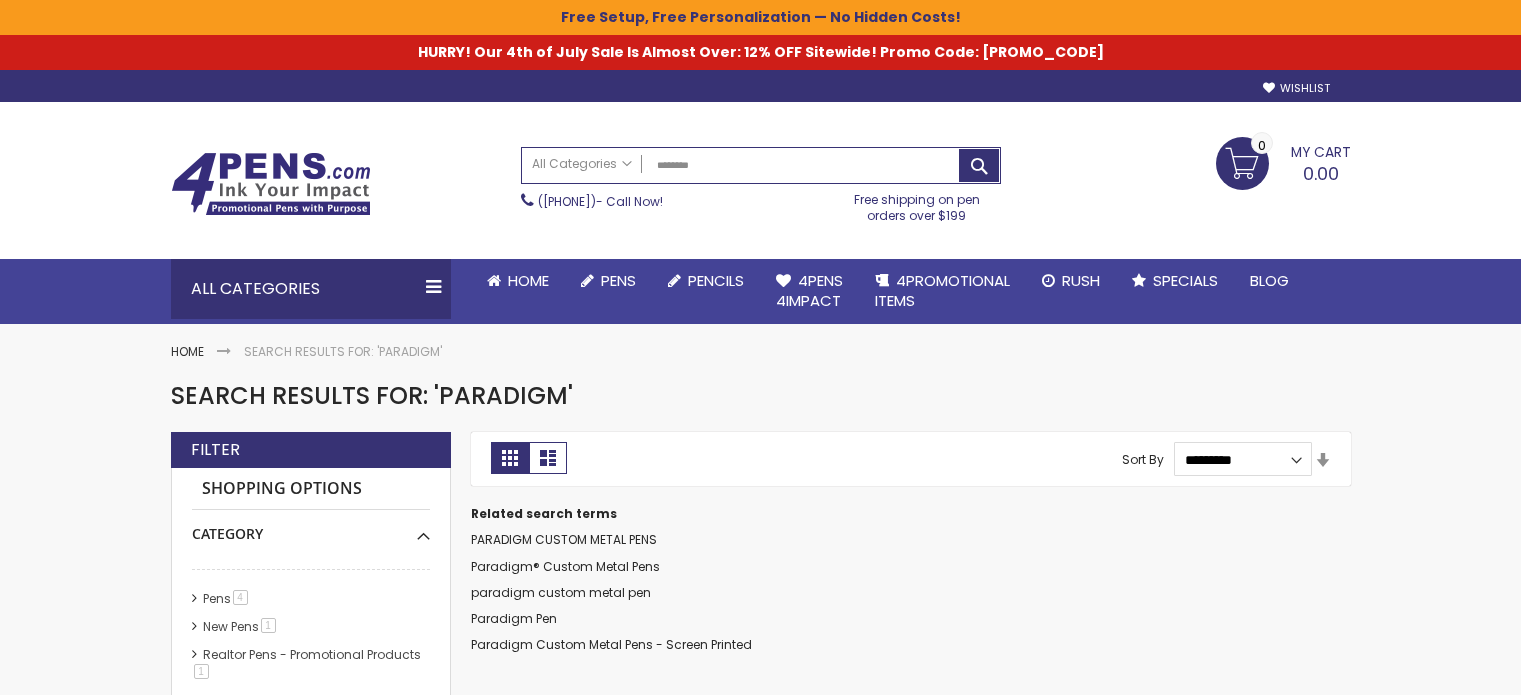 scroll, scrollTop: 469, scrollLeft: 0, axis: vertical 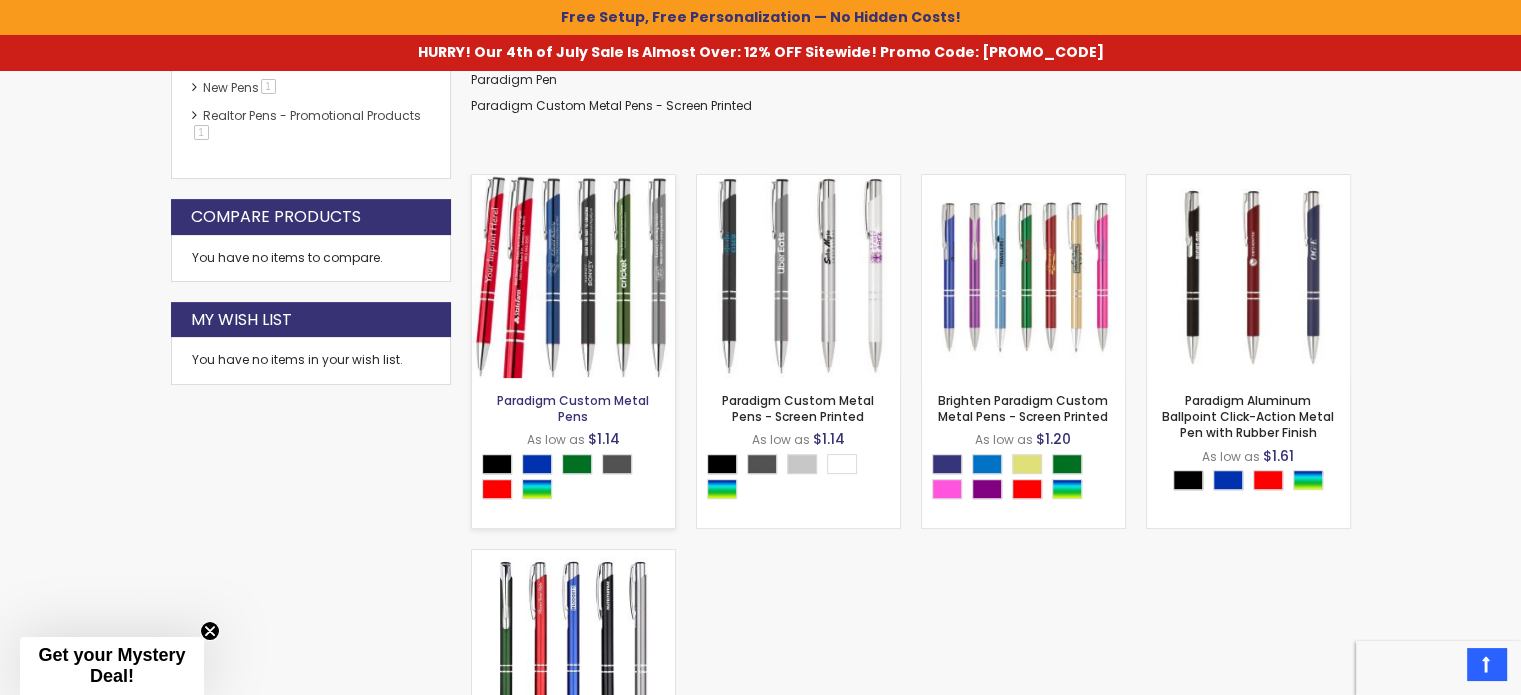 click on "Paradigm Custom Metal Pens" at bounding box center (573, 408) 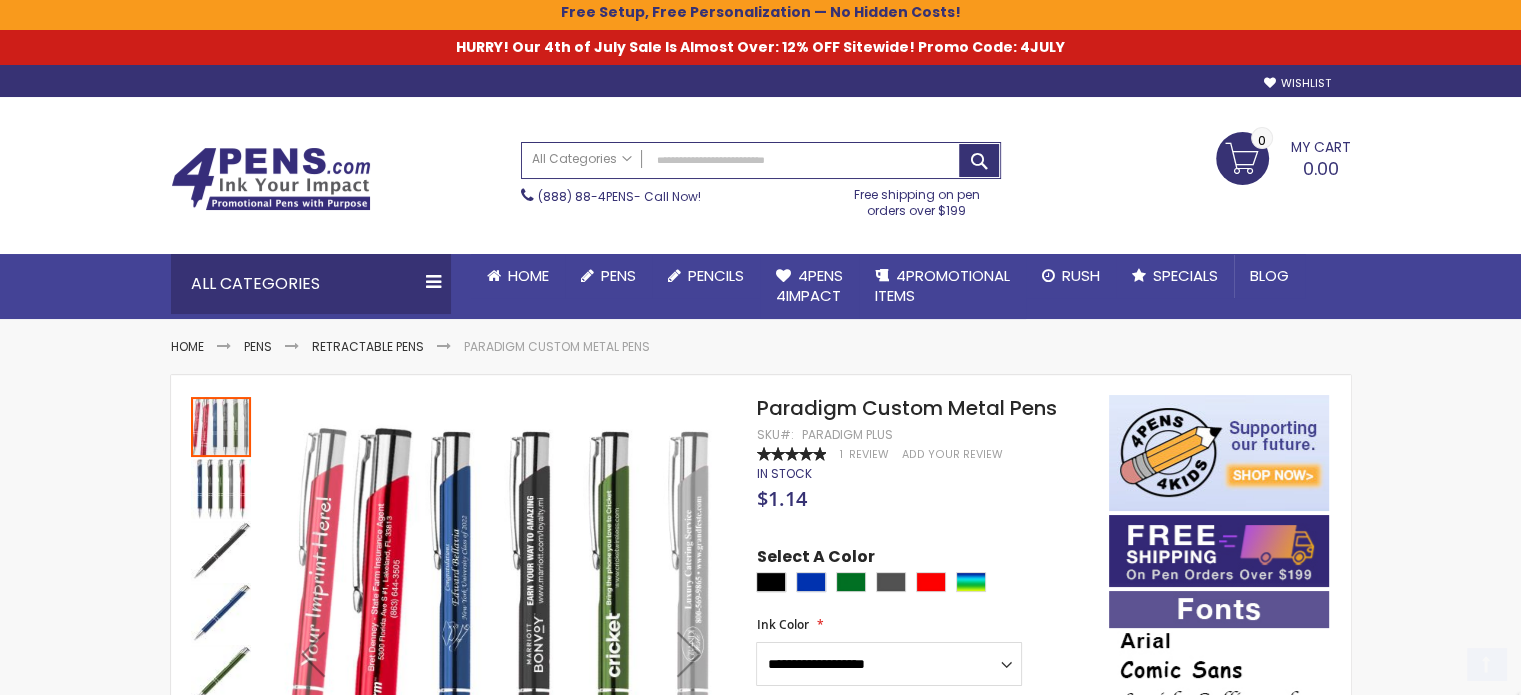 scroll, scrollTop: 372, scrollLeft: 0, axis: vertical 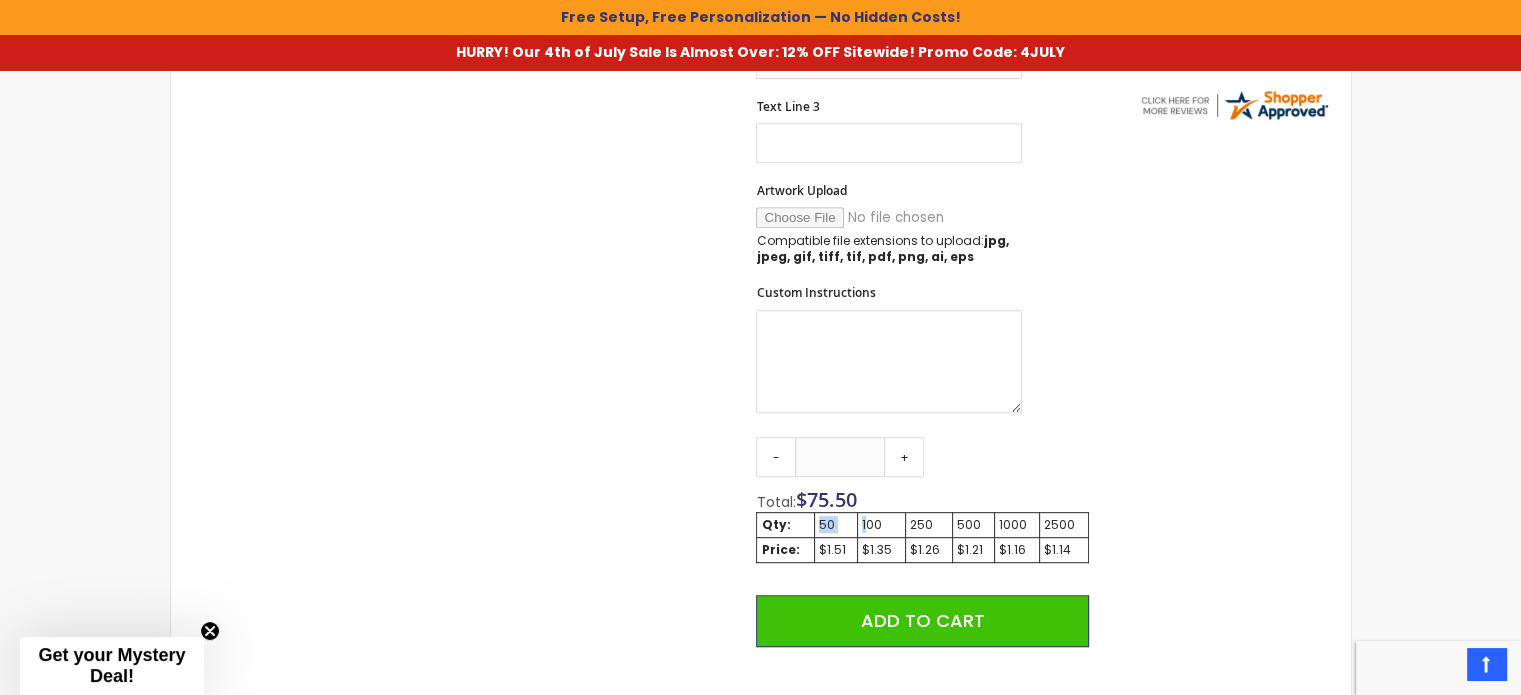 drag, startPoint x: 862, startPoint y: 526, endPoint x: 804, endPoint y: 519, distance: 58.420887 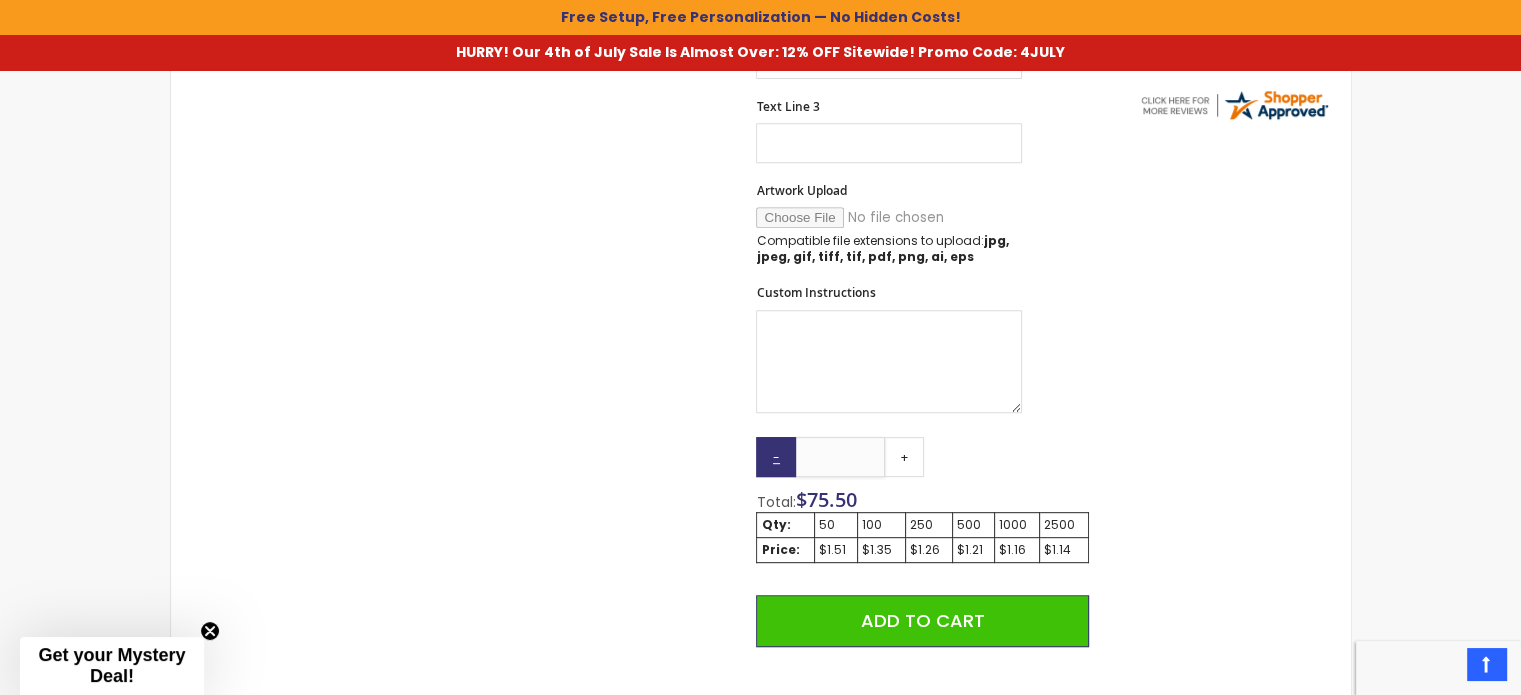 drag, startPoint x: 857, startPoint y: 455, endPoint x: 780, endPoint y: 455, distance: 77 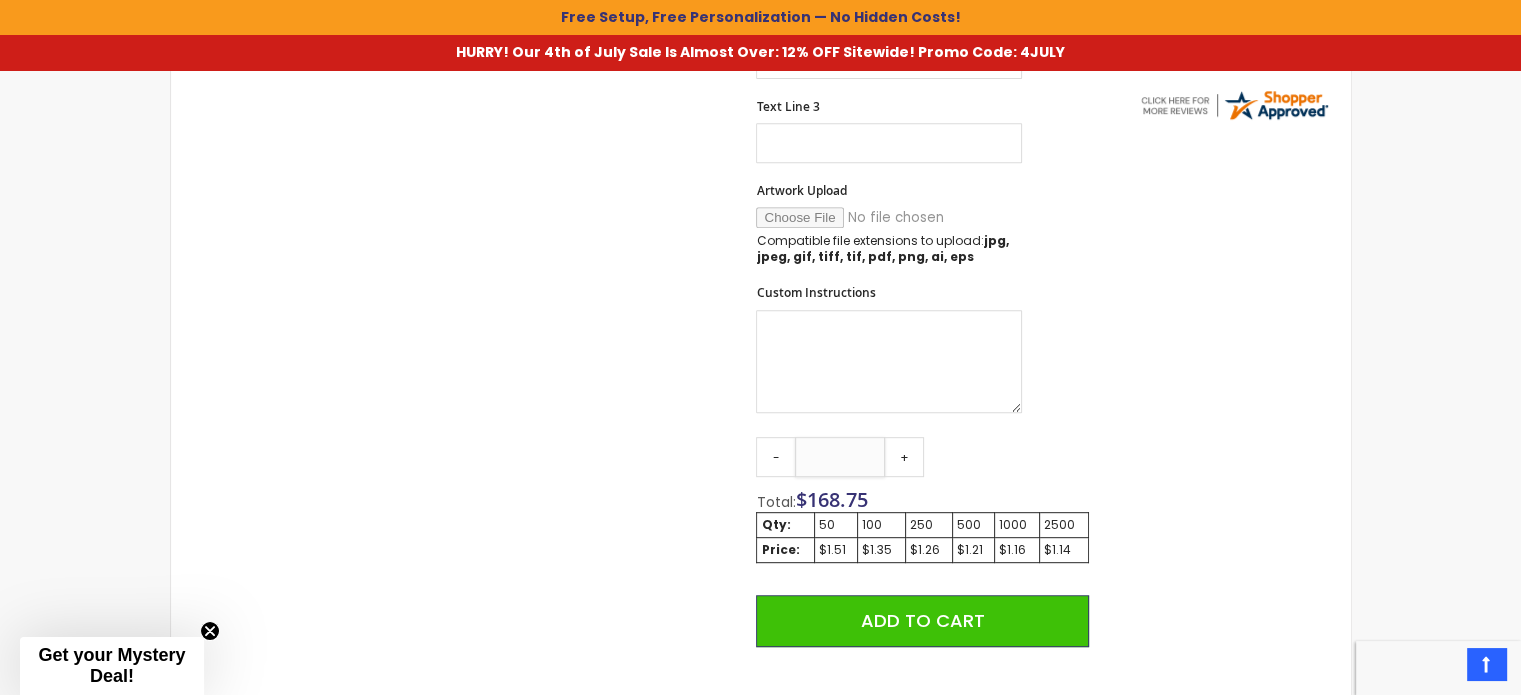 type on "***" 